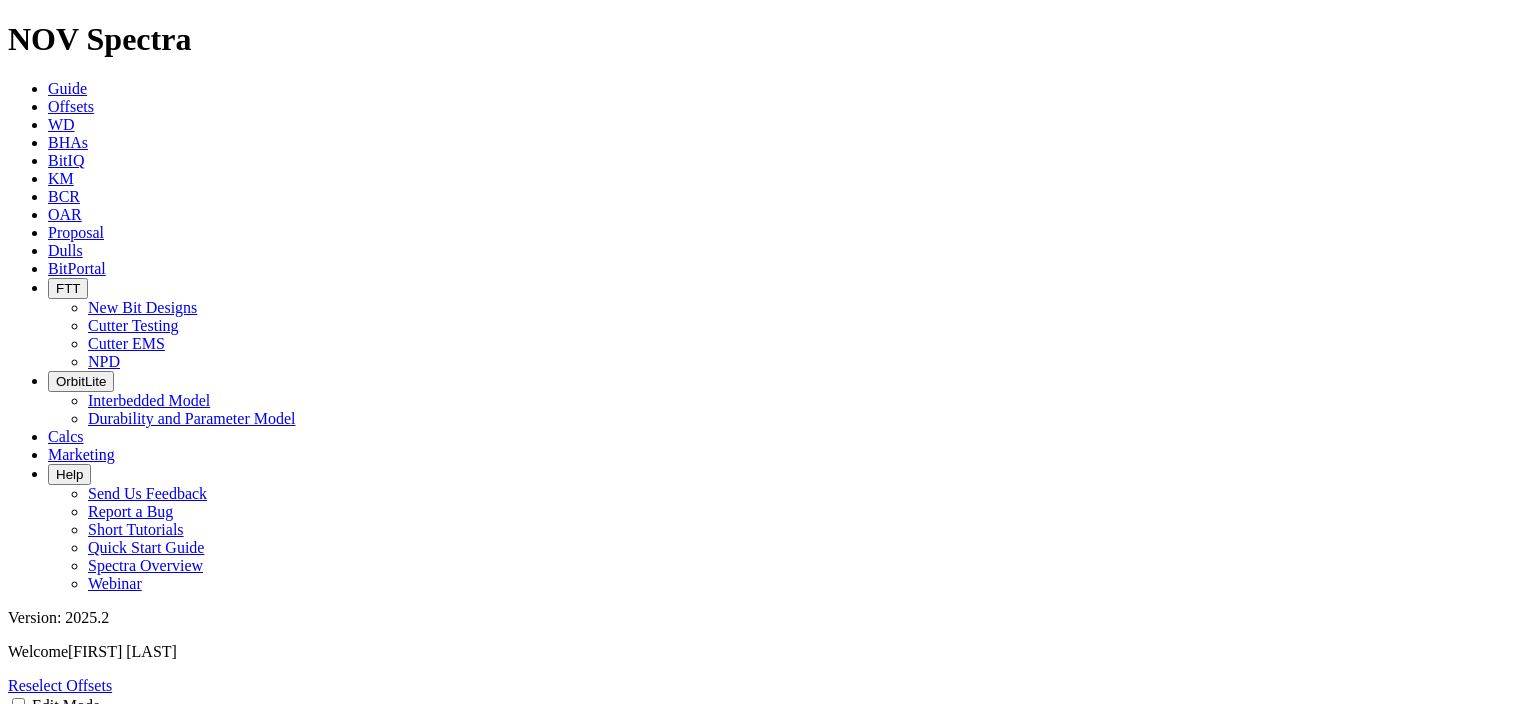 select on "Cutter" 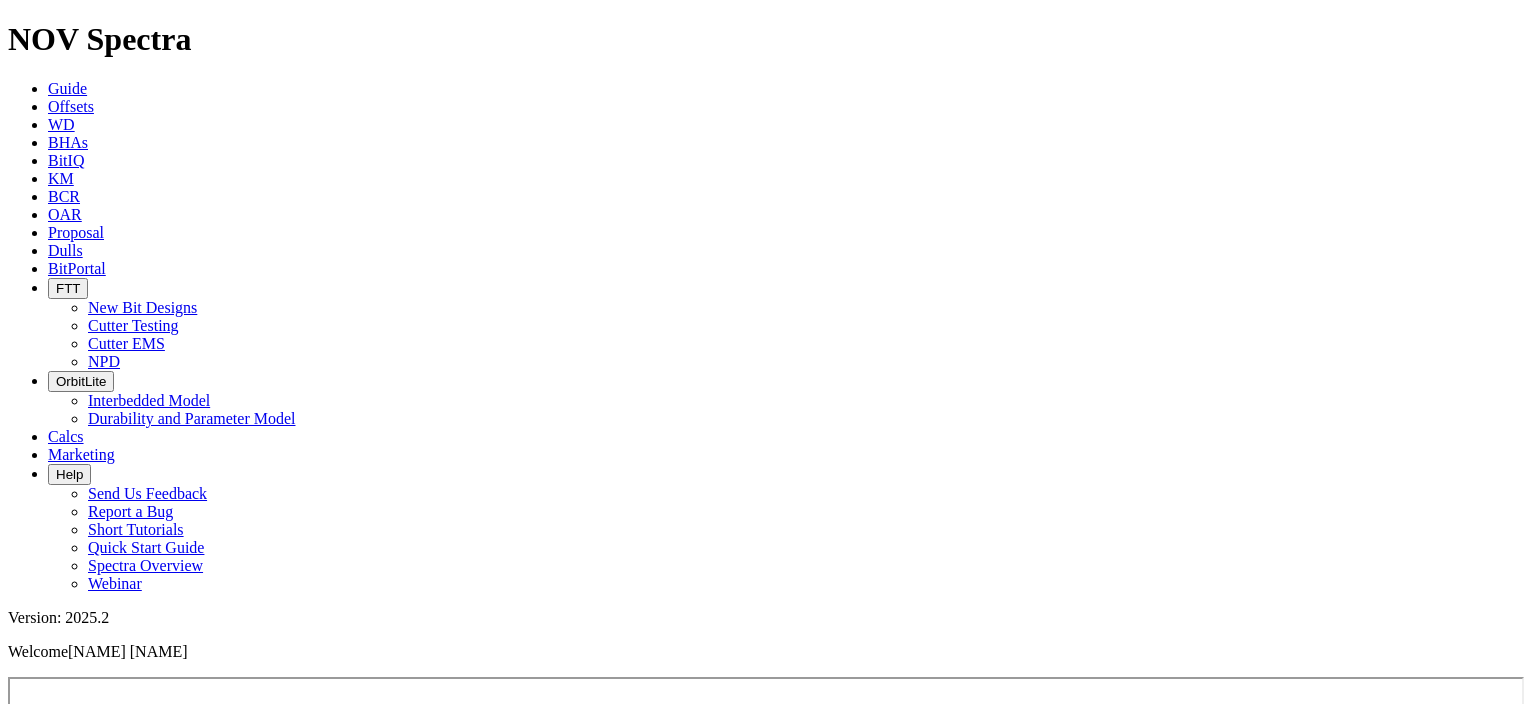scroll, scrollTop: 0, scrollLeft: 0, axis: both 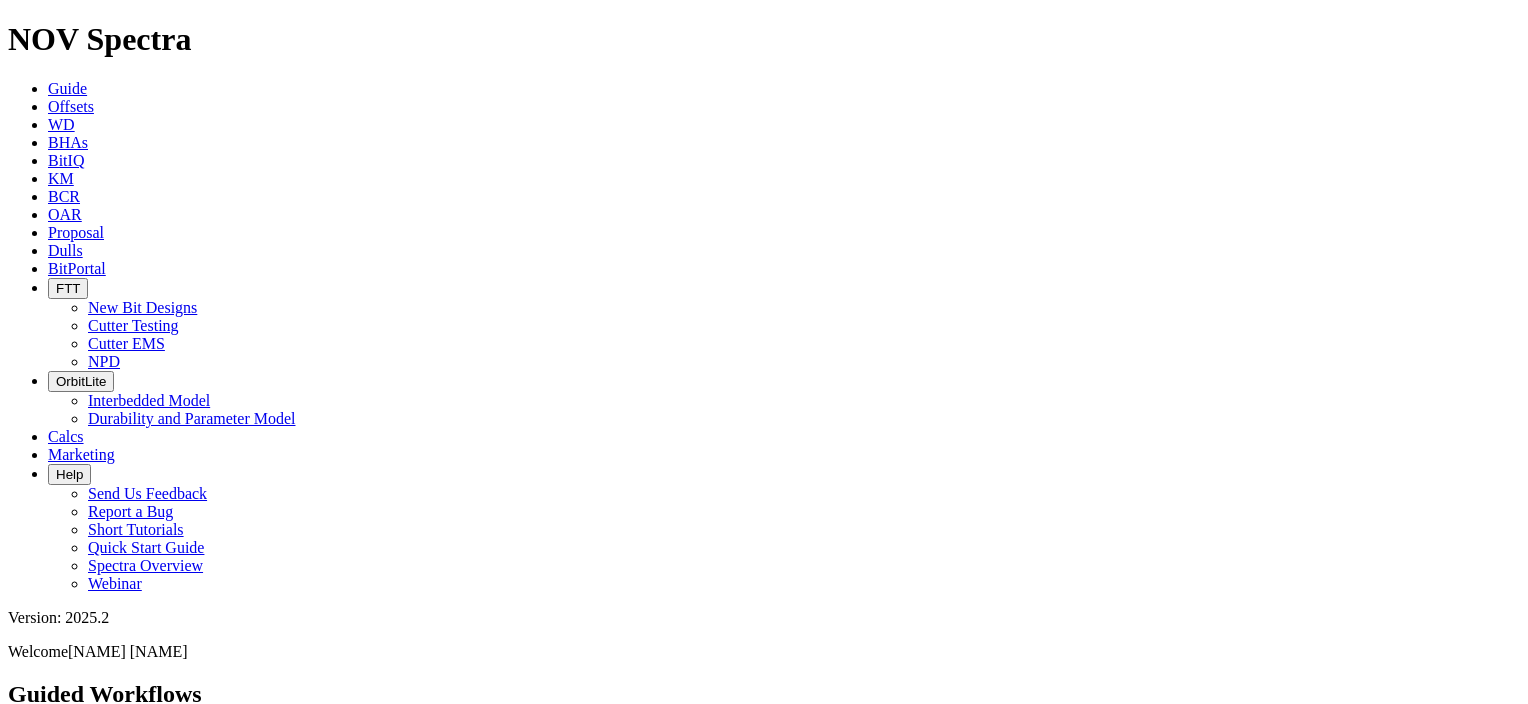 click at bounding box center [56, 288] 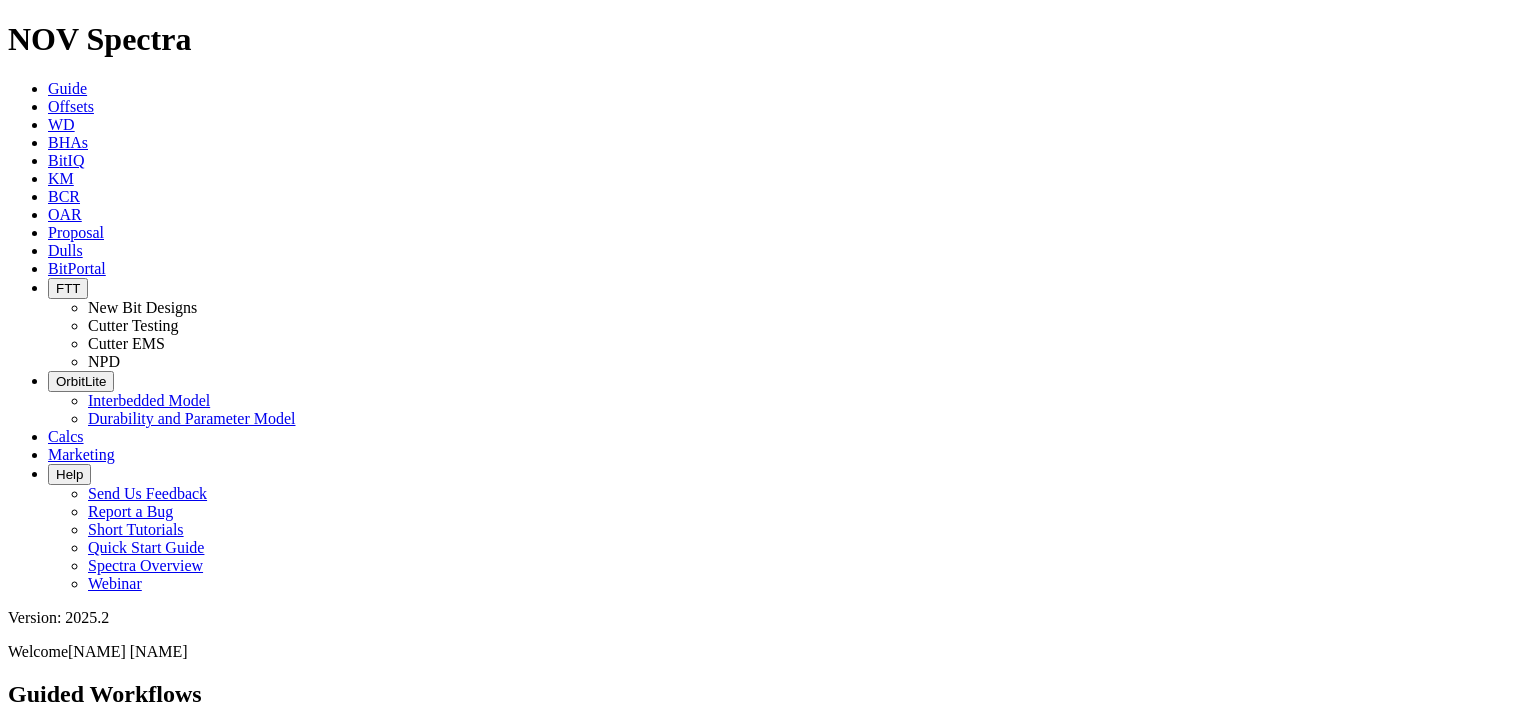 scroll, scrollTop: 0, scrollLeft: 0, axis: both 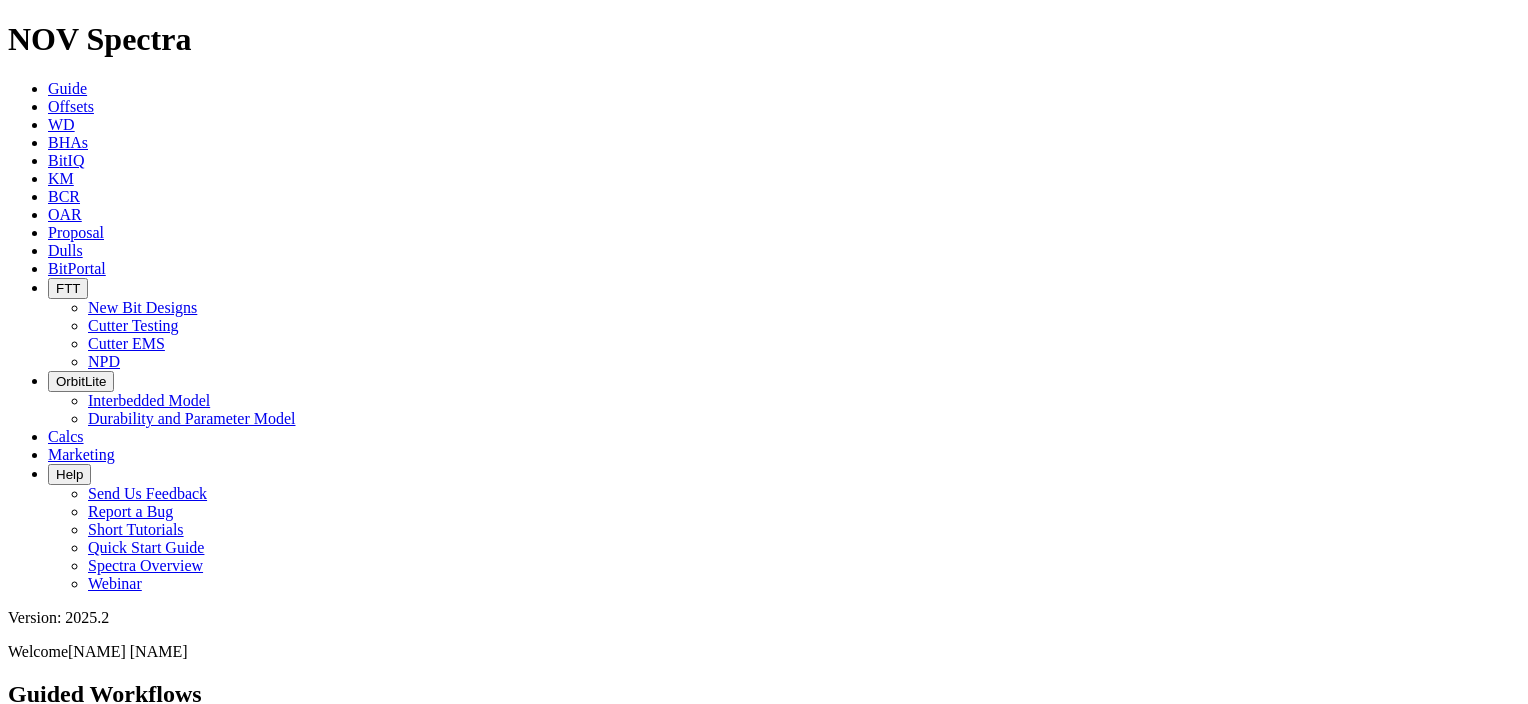 click on "Cutter EMS" at bounding box center (126, 343) 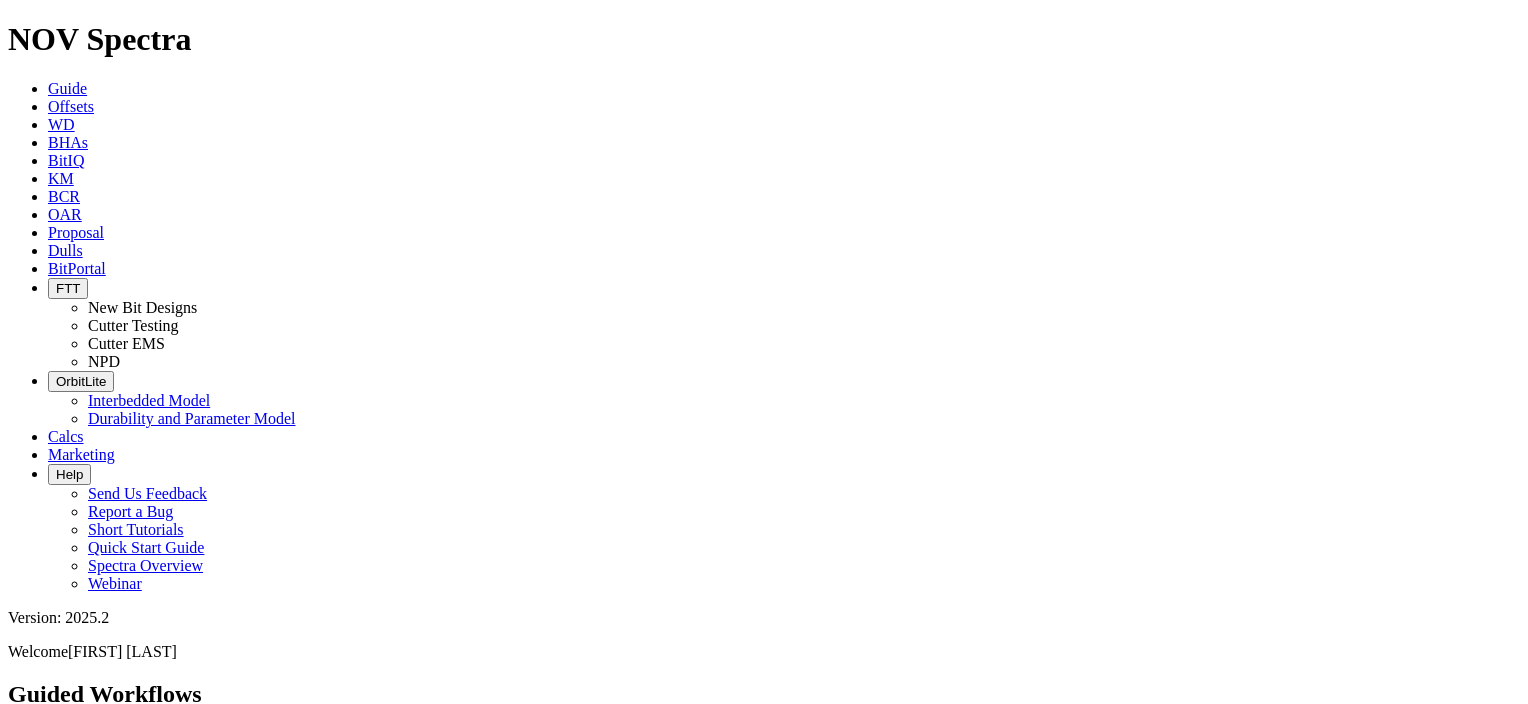 scroll, scrollTop: 0, scrollLeft: 0, axis: both 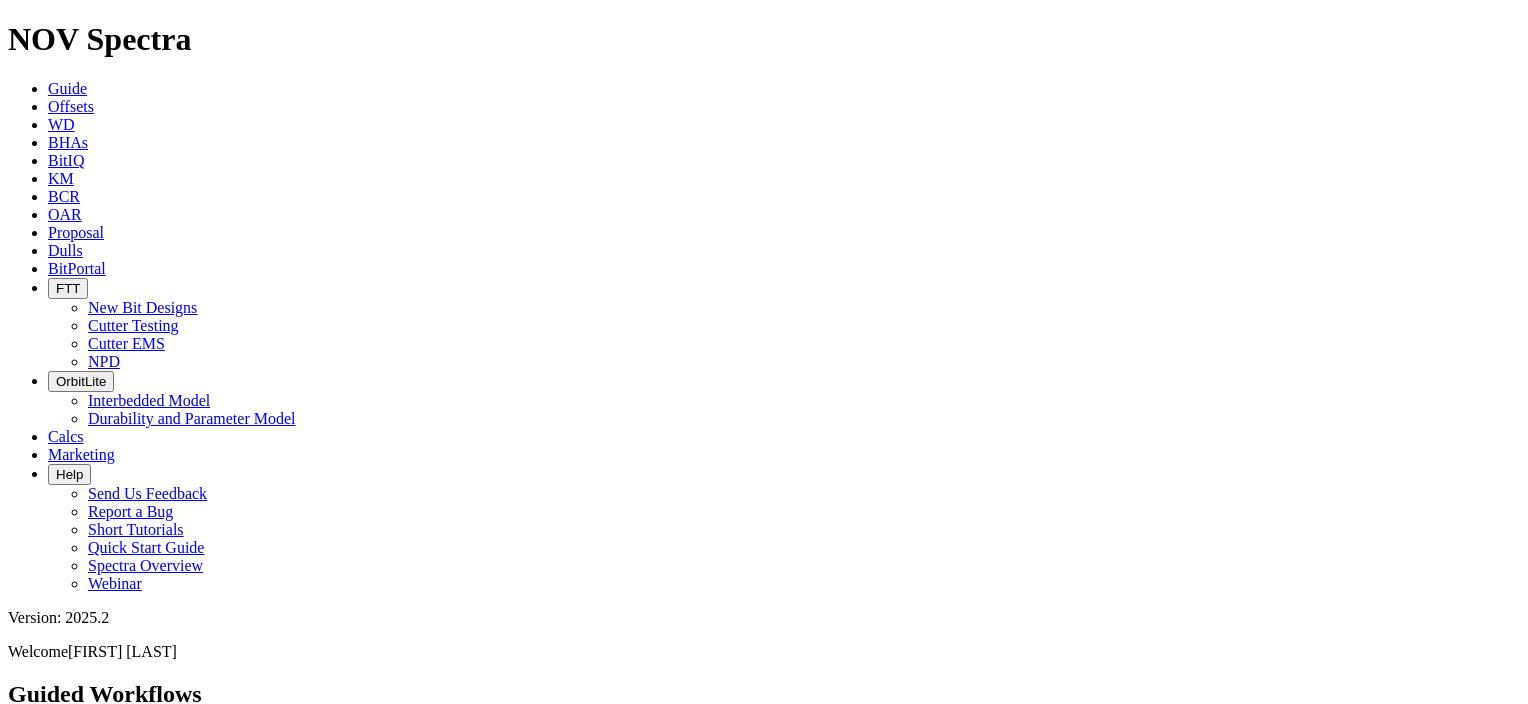 click on "Cutter EMS" at bounding box center (126, 343) 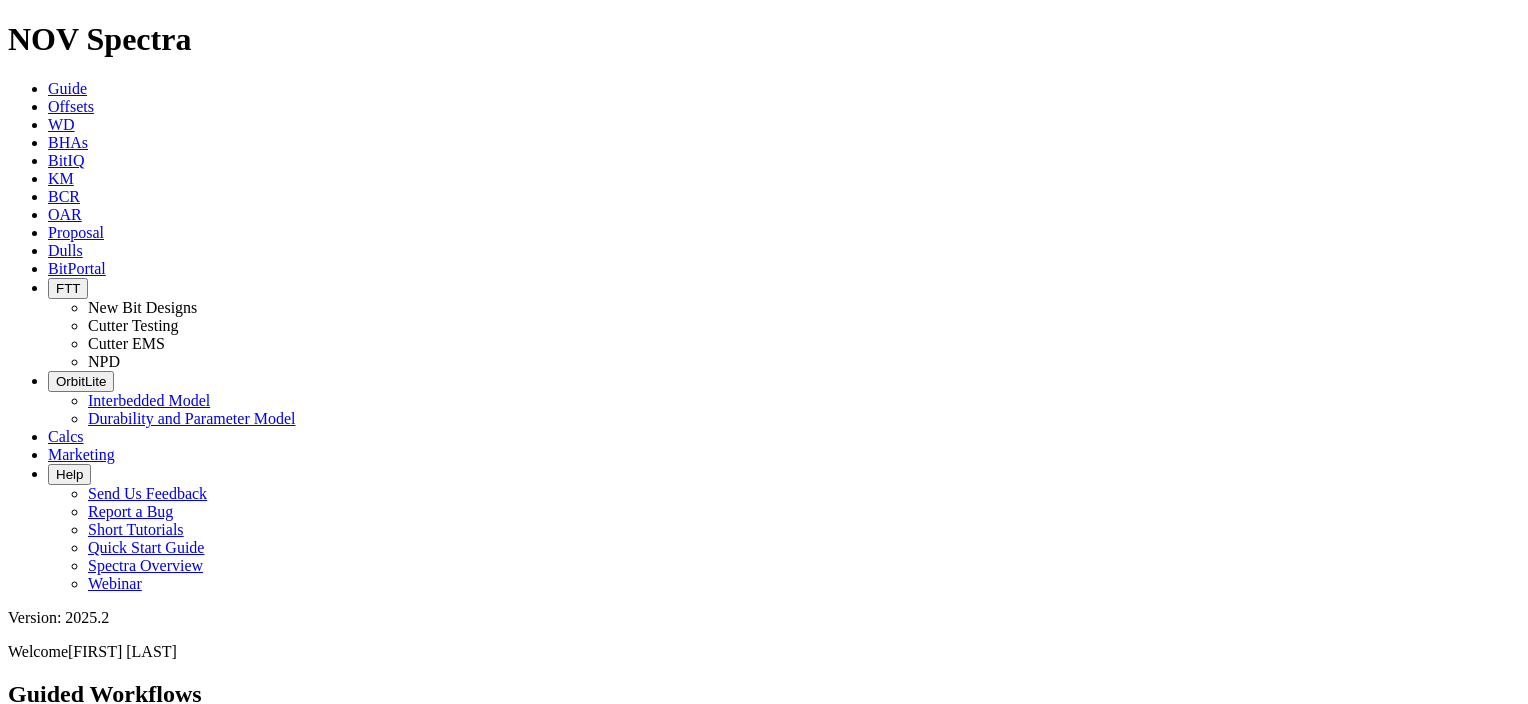 scroll, scrollTop: 0, scrollLeft: 0, axis: both 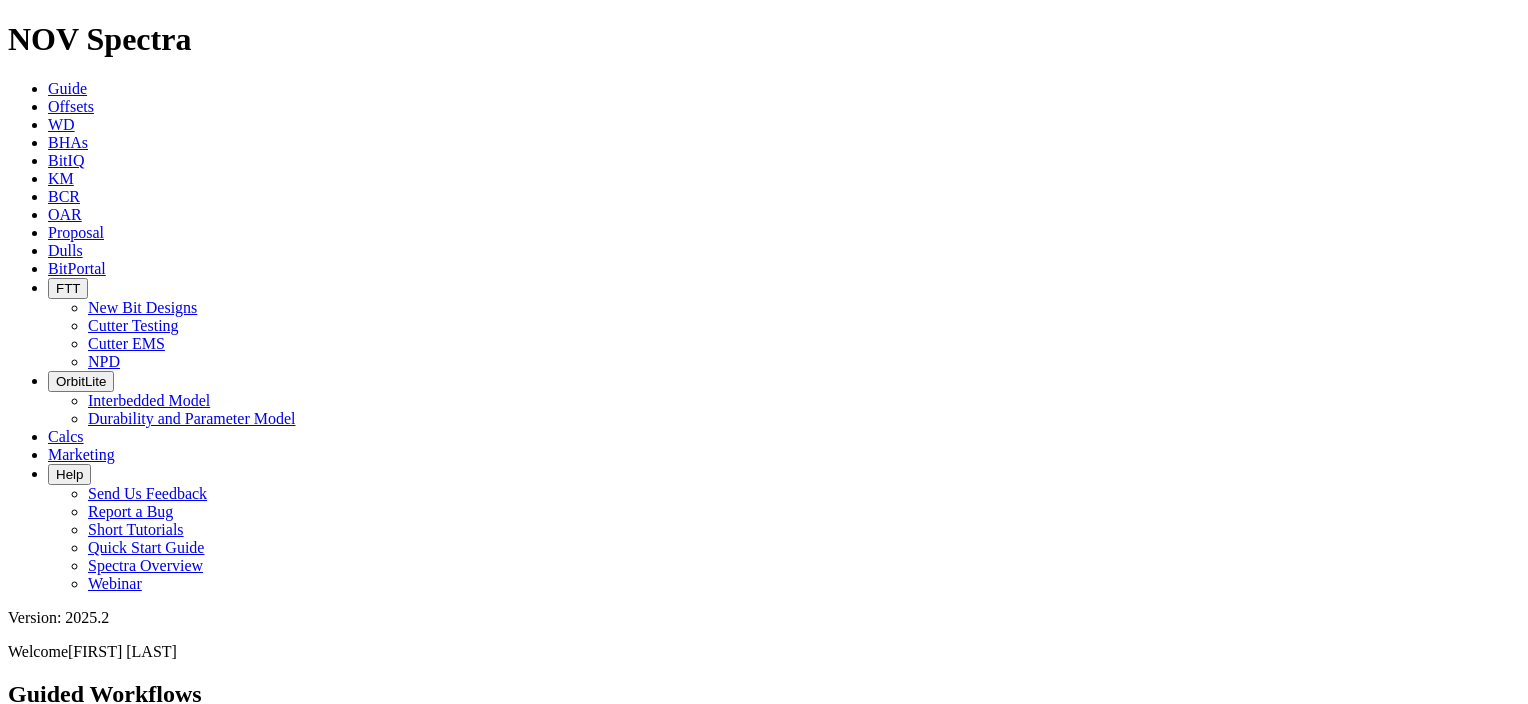 click at bounding box center [48, 106] 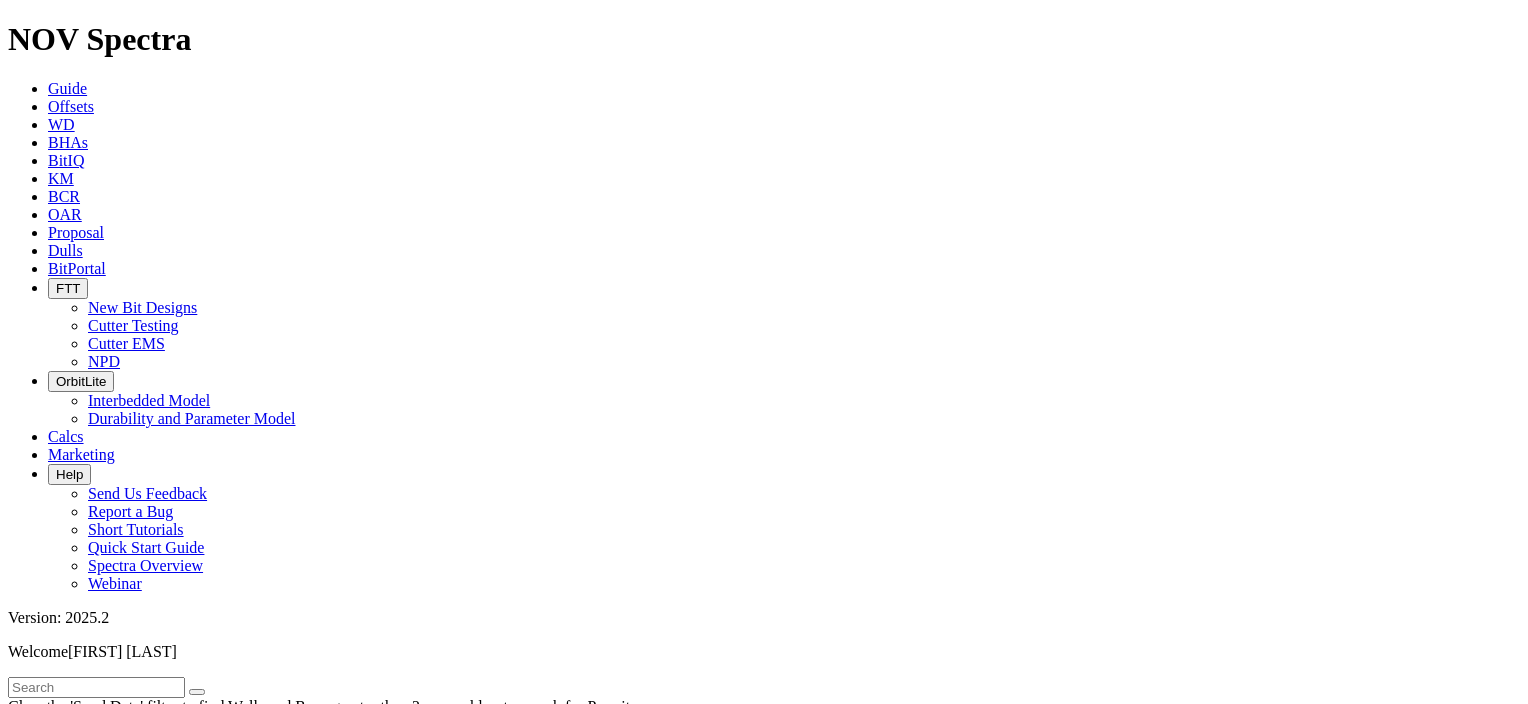 click on "Guide" at bounding box center (67, 88) 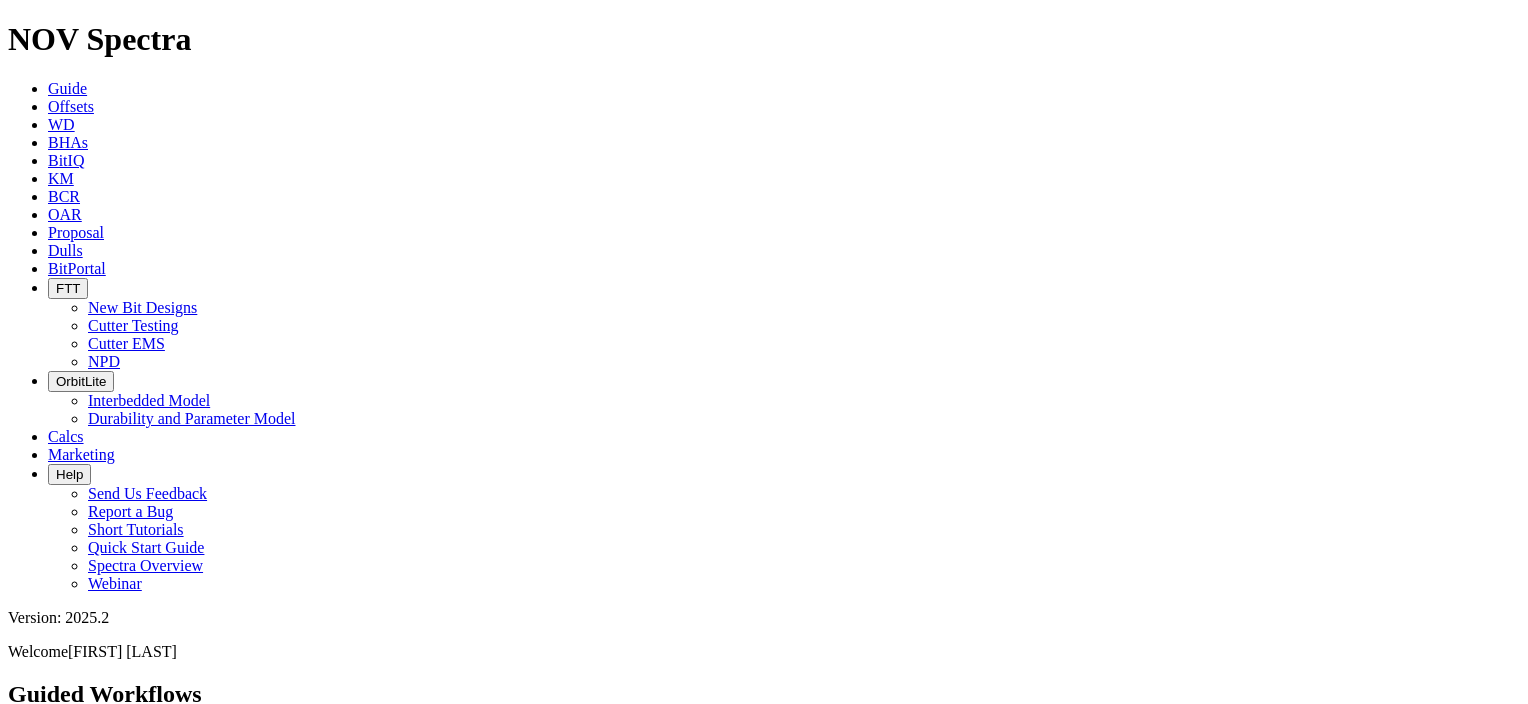 click on "BitPortal" at bounding box center (77, 268) 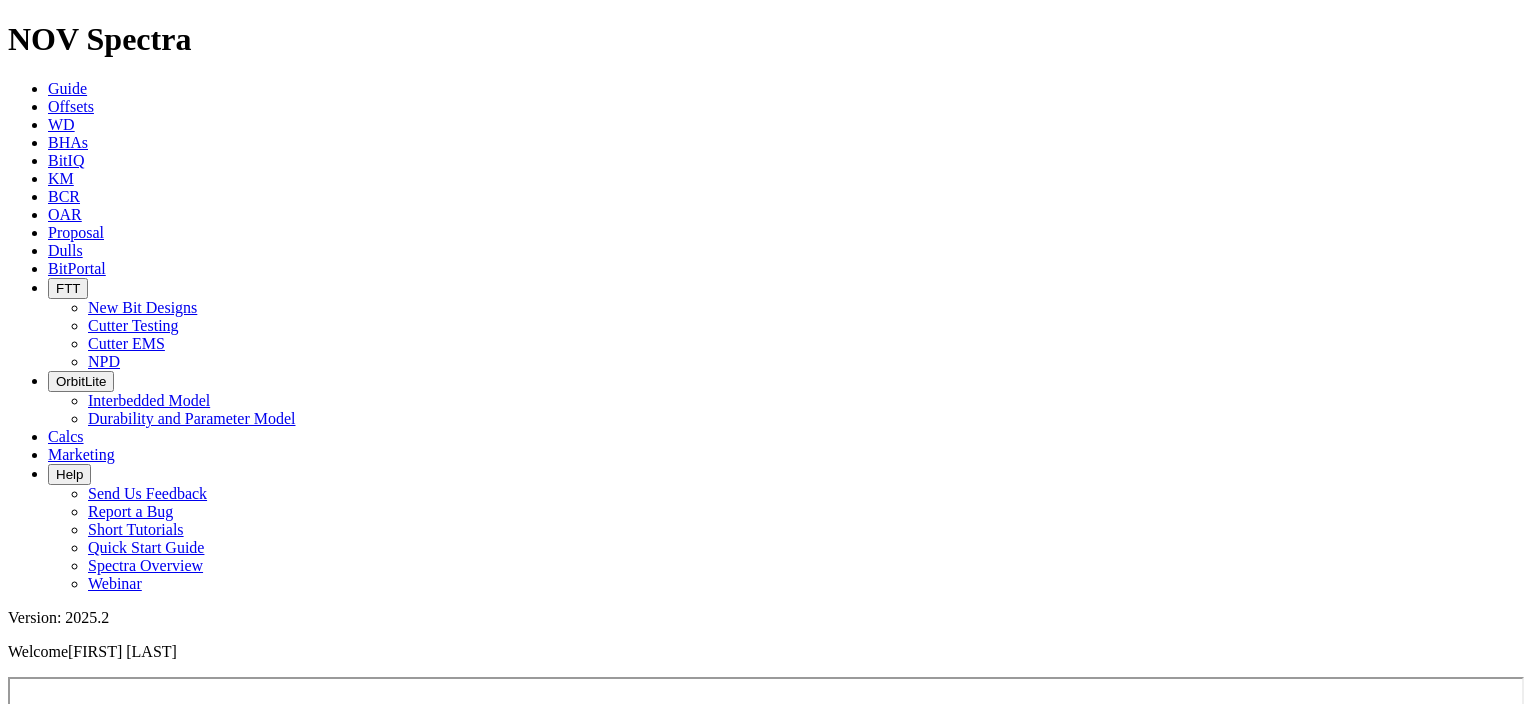 click on "OrbitLite" at bounding box center (81, 381) 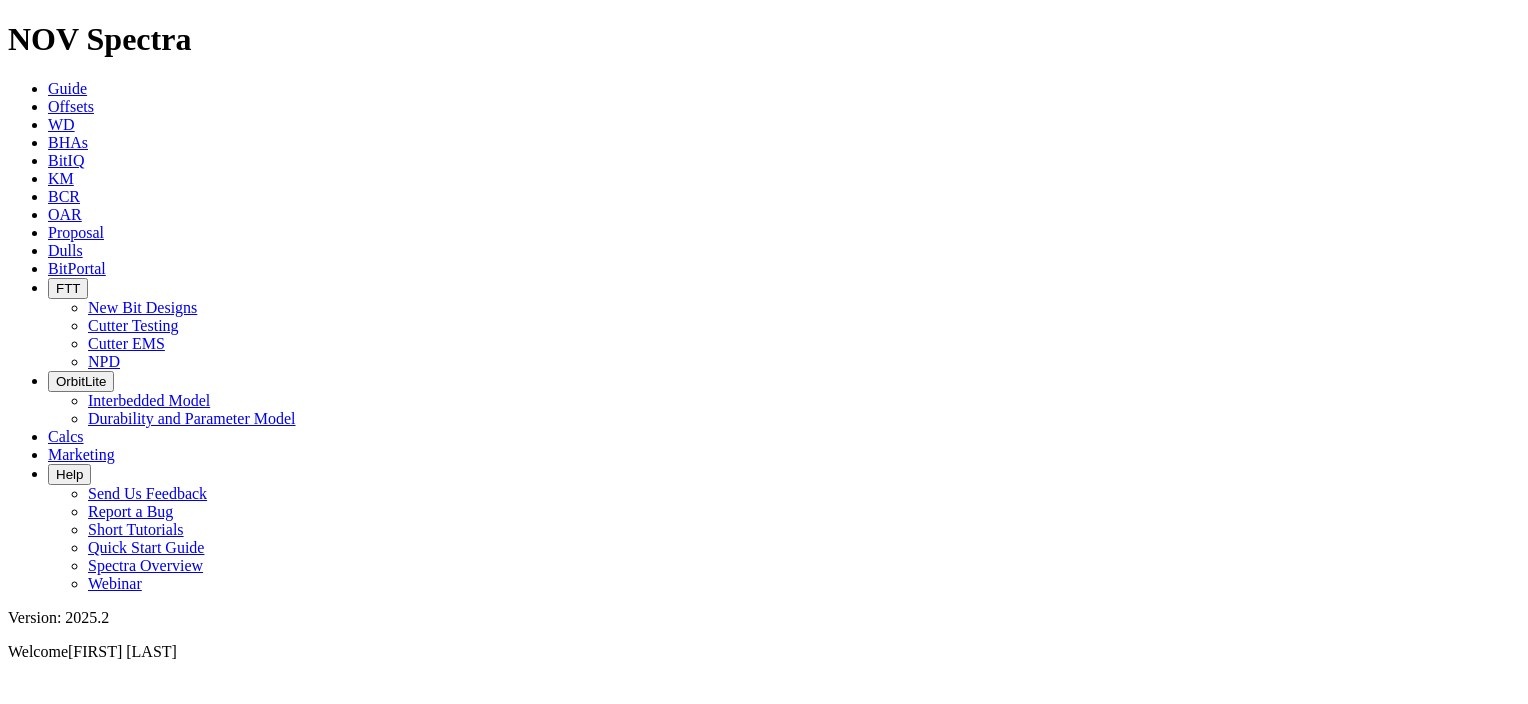 click at bounding box center [56, 288] 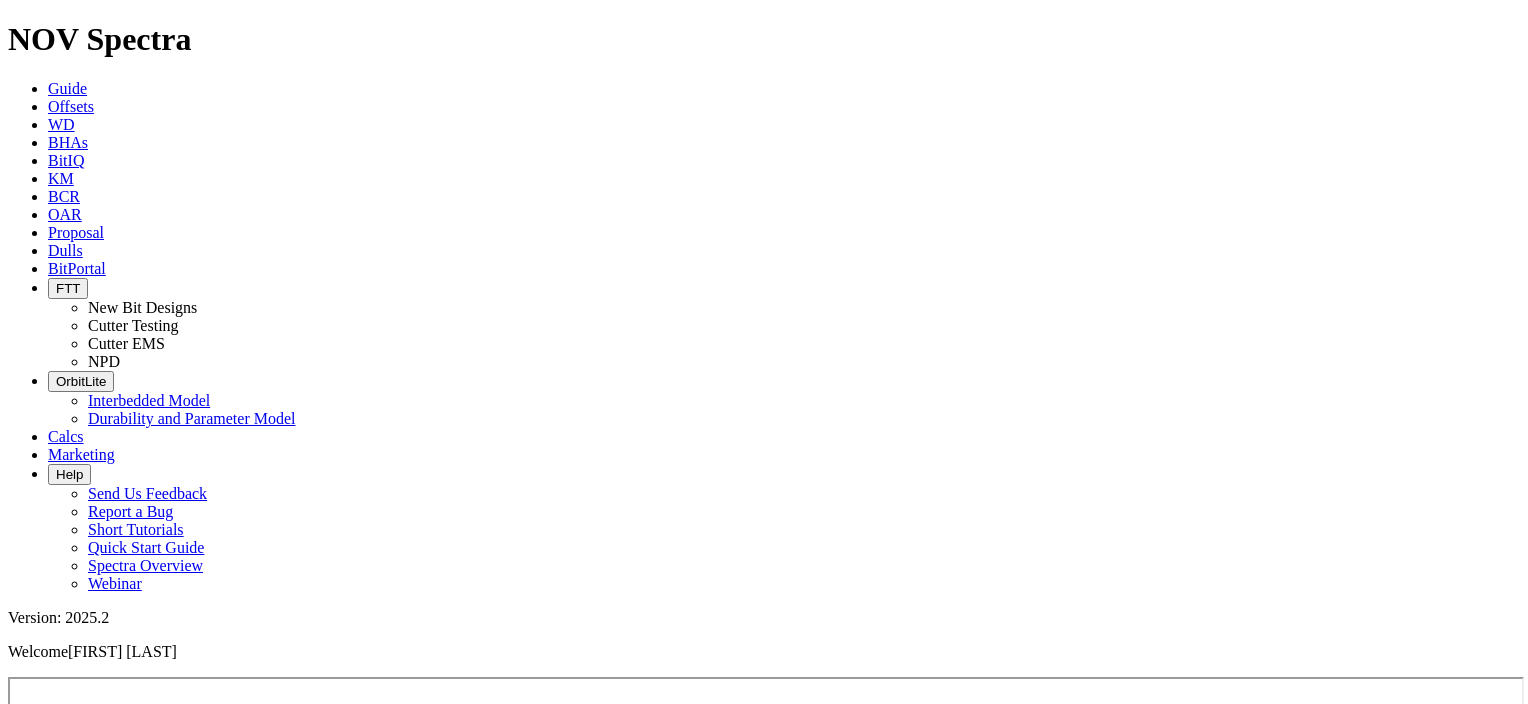 scroll, scrollTop: 0, scrollLeft: 0, axis: both 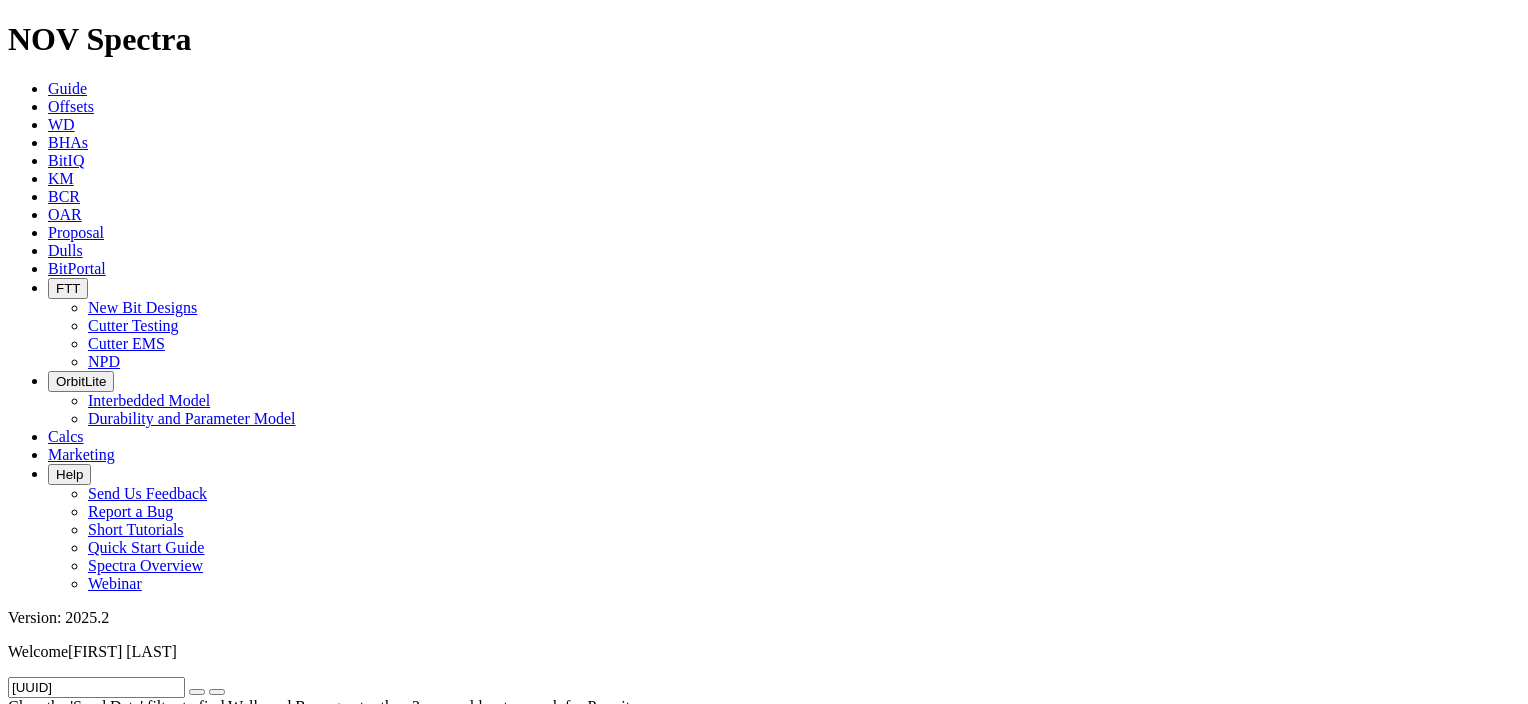 click on "ROP: [NUMBER] ft/hr   E[NUMBER]" at bounding box center (764, 4010) 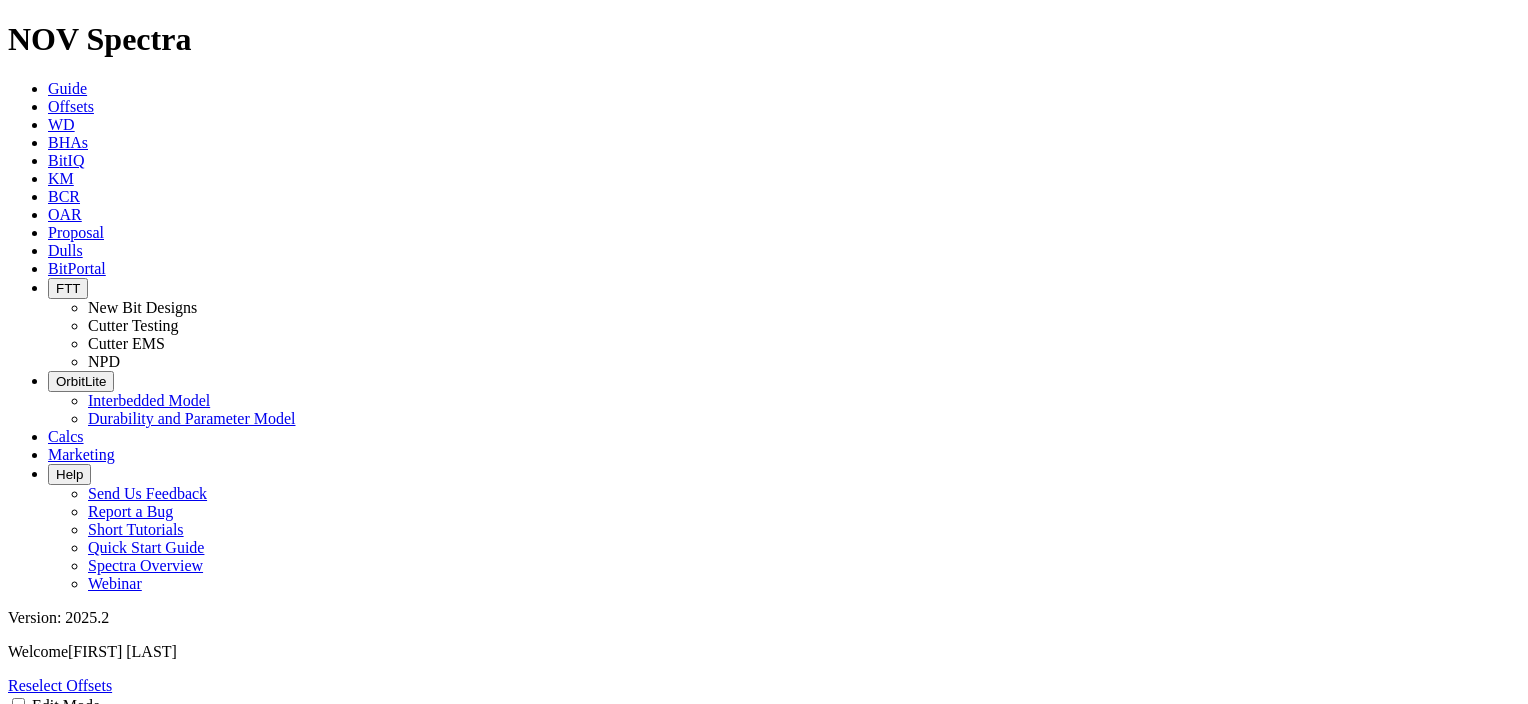 select on "New Bit Design" 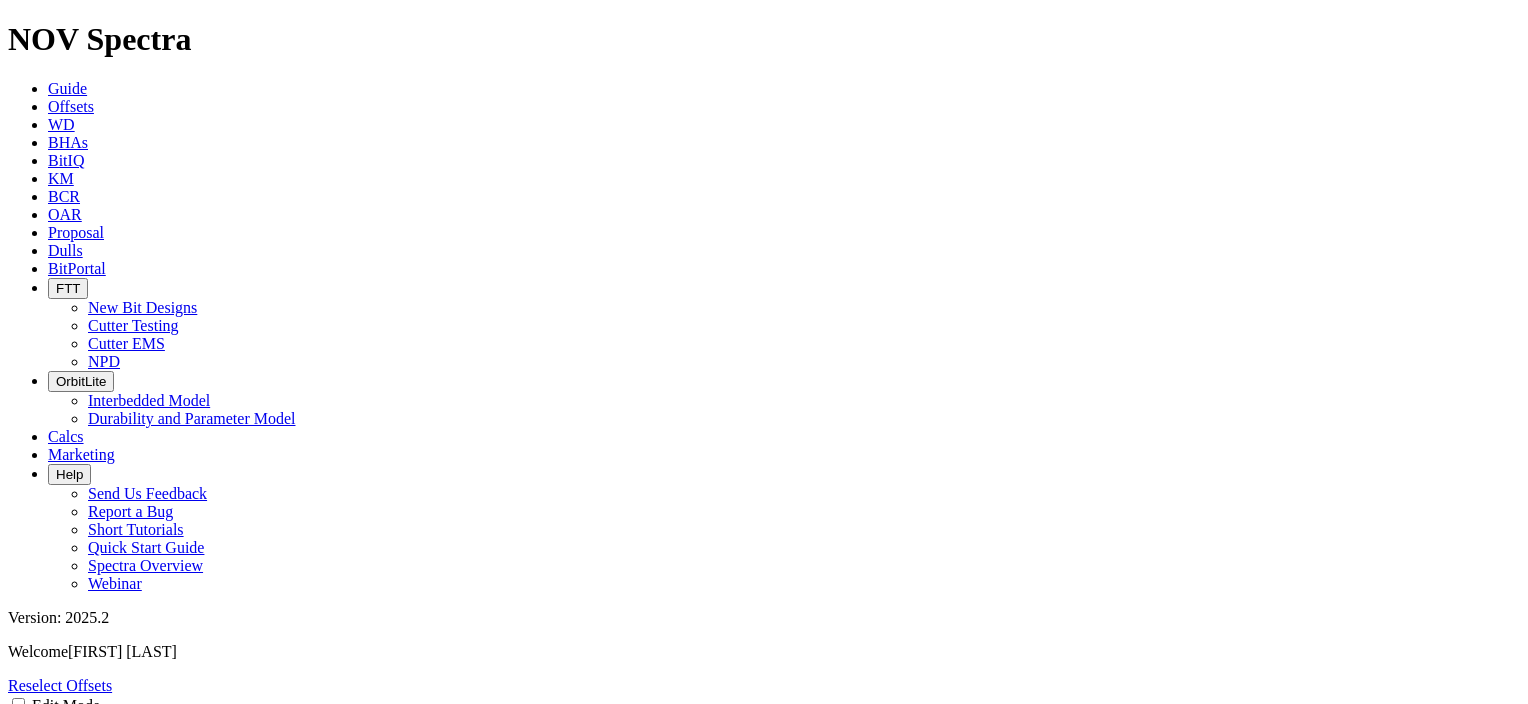 scroll, scrollTop: 0, scrollLeft: 0, axis: both 